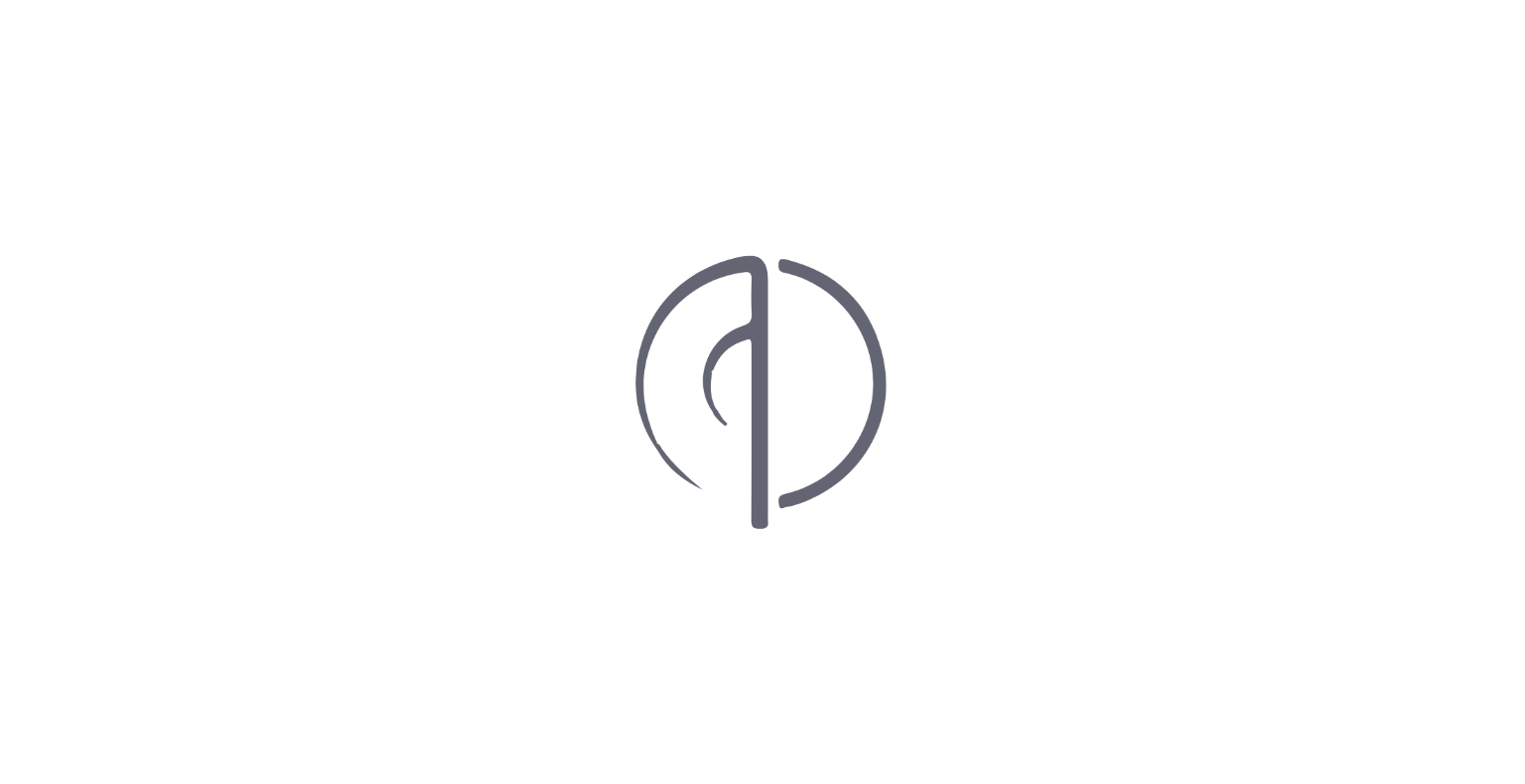 scroll, scrollTop: 0, scrollLeft: 0, axis: both 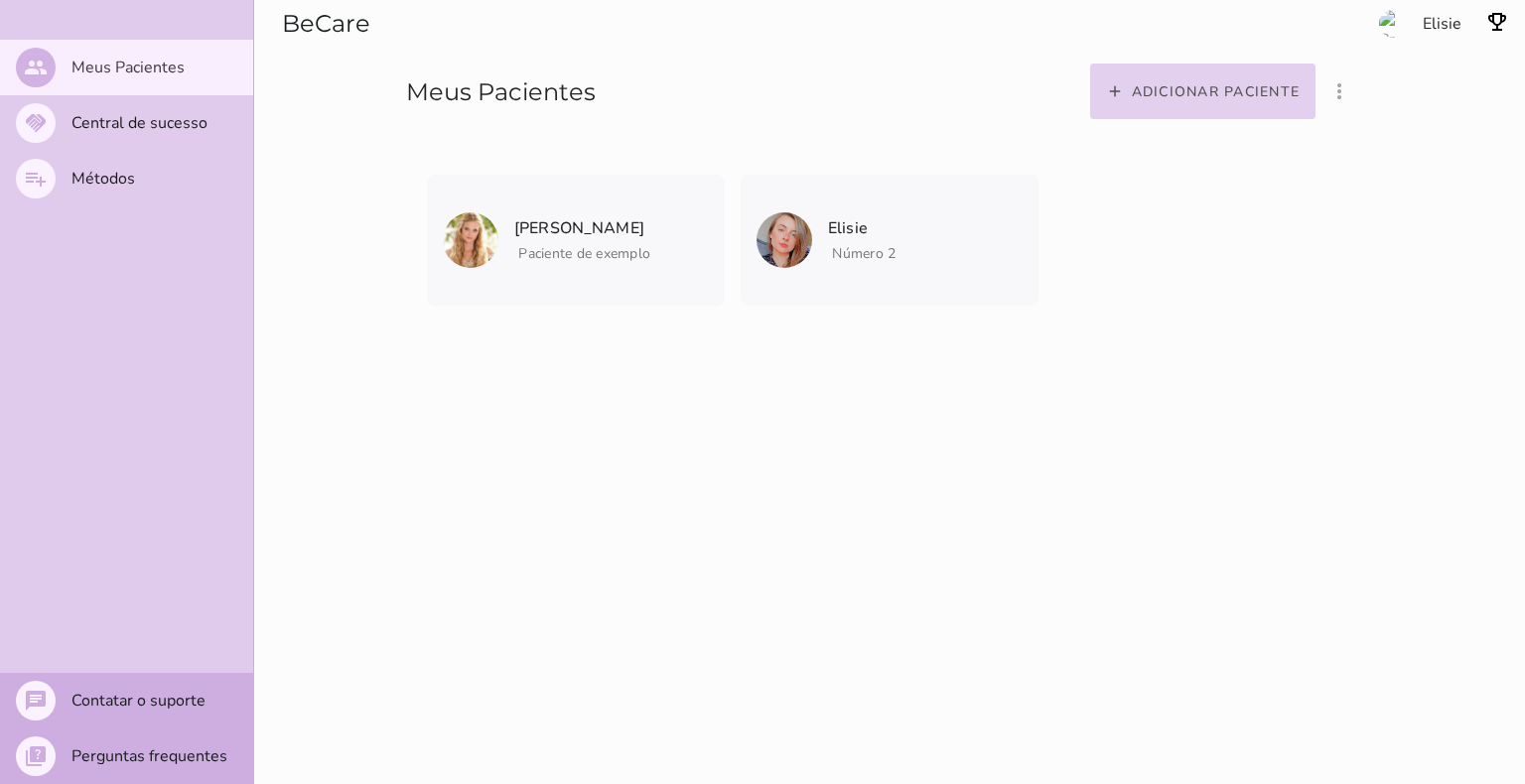 click on "Adicionar paciente" at bounding box center (0, 0) 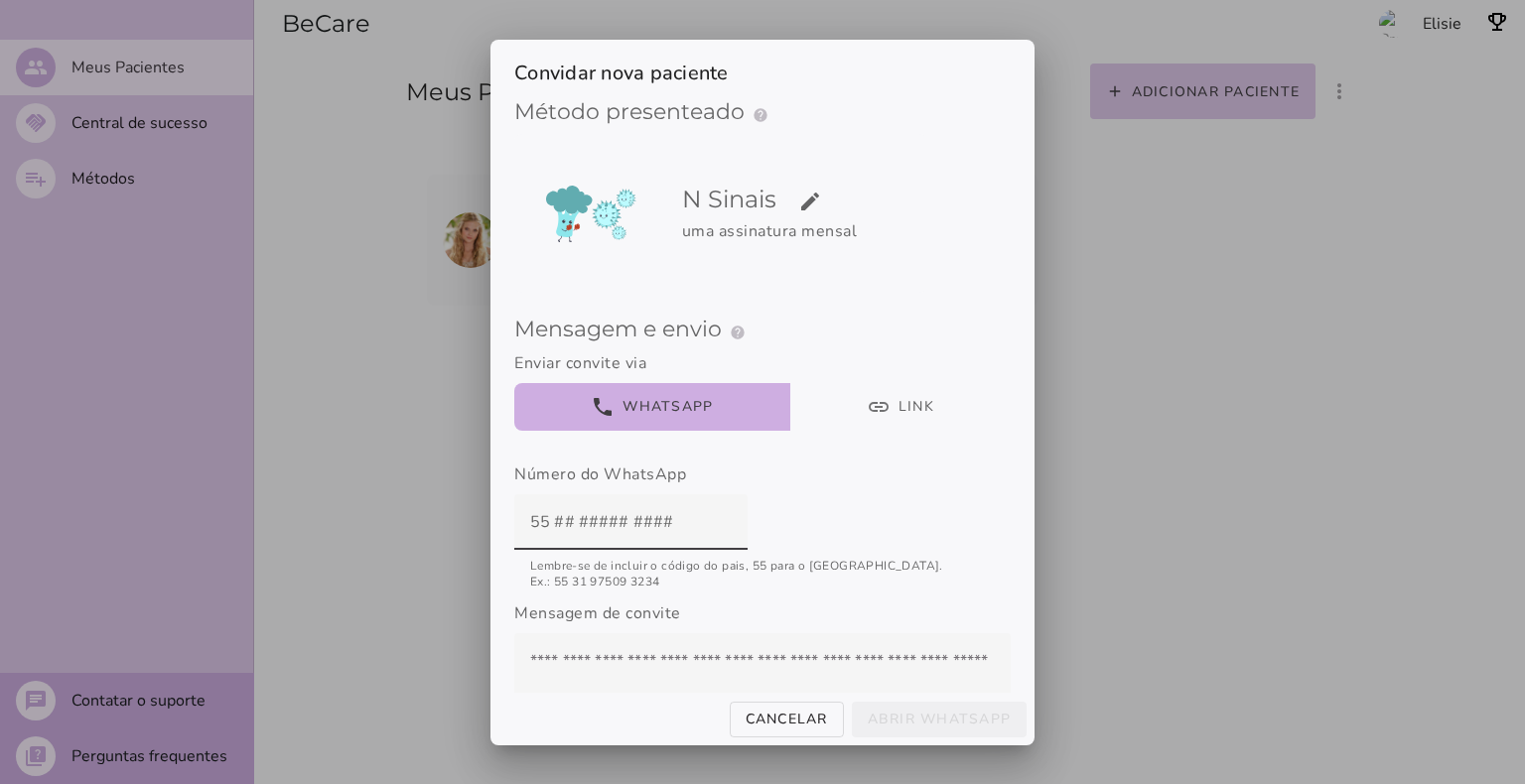 scroll, scrollTop: 0, scrollLeft: 0, axis: both 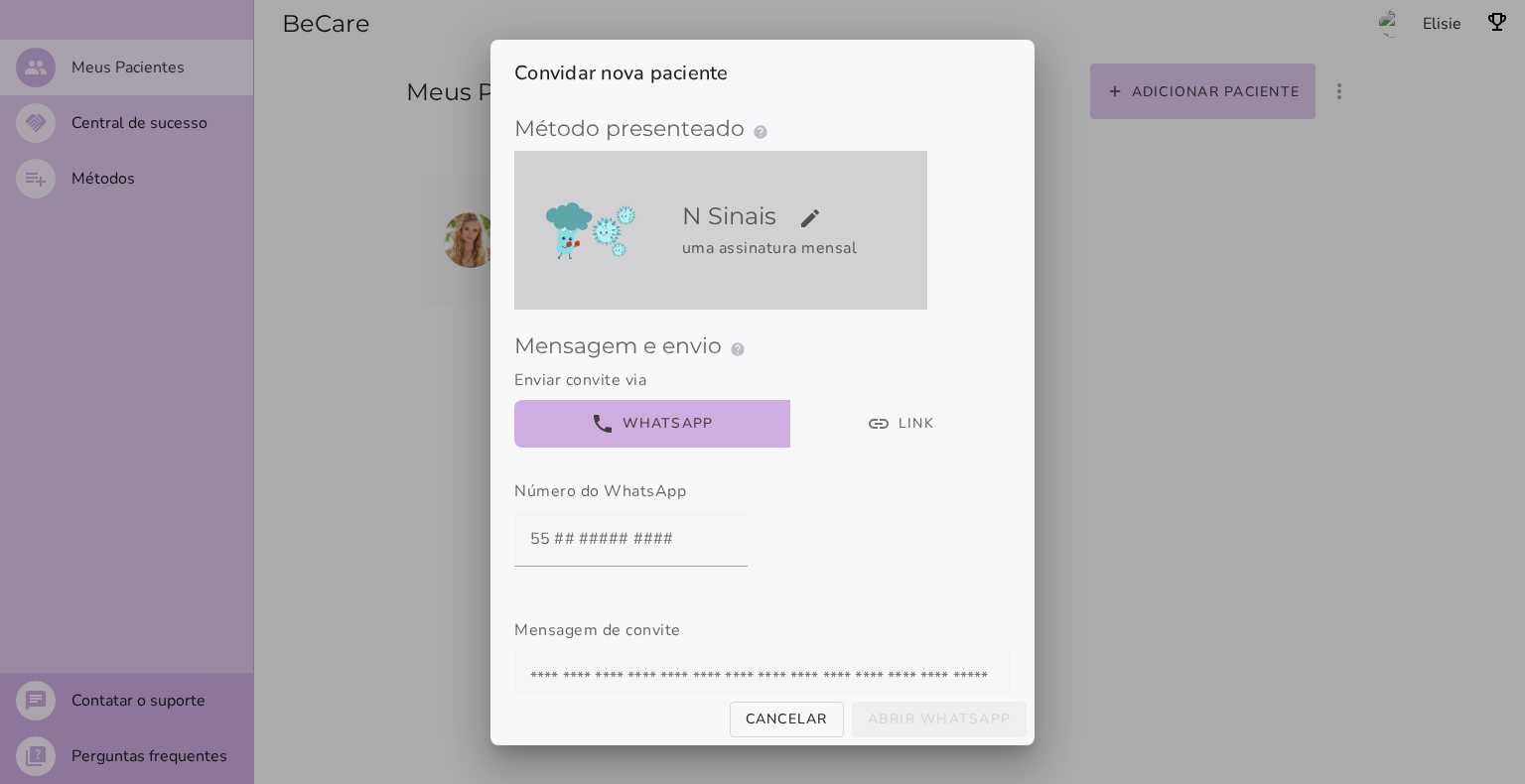 click on "edit" at bounding box center (0, 0) 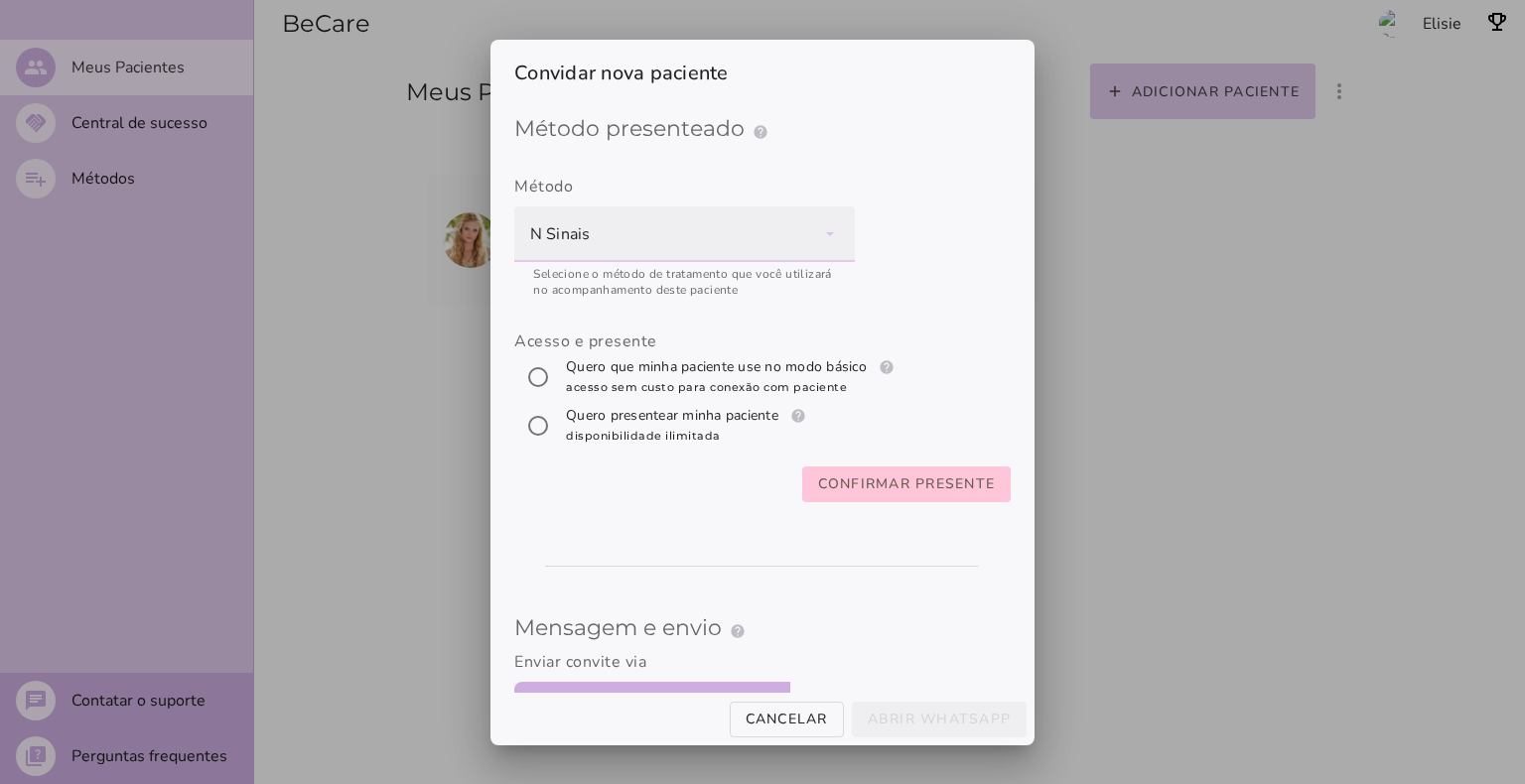 click on "N Sinais" at bounding box center (684, 234) 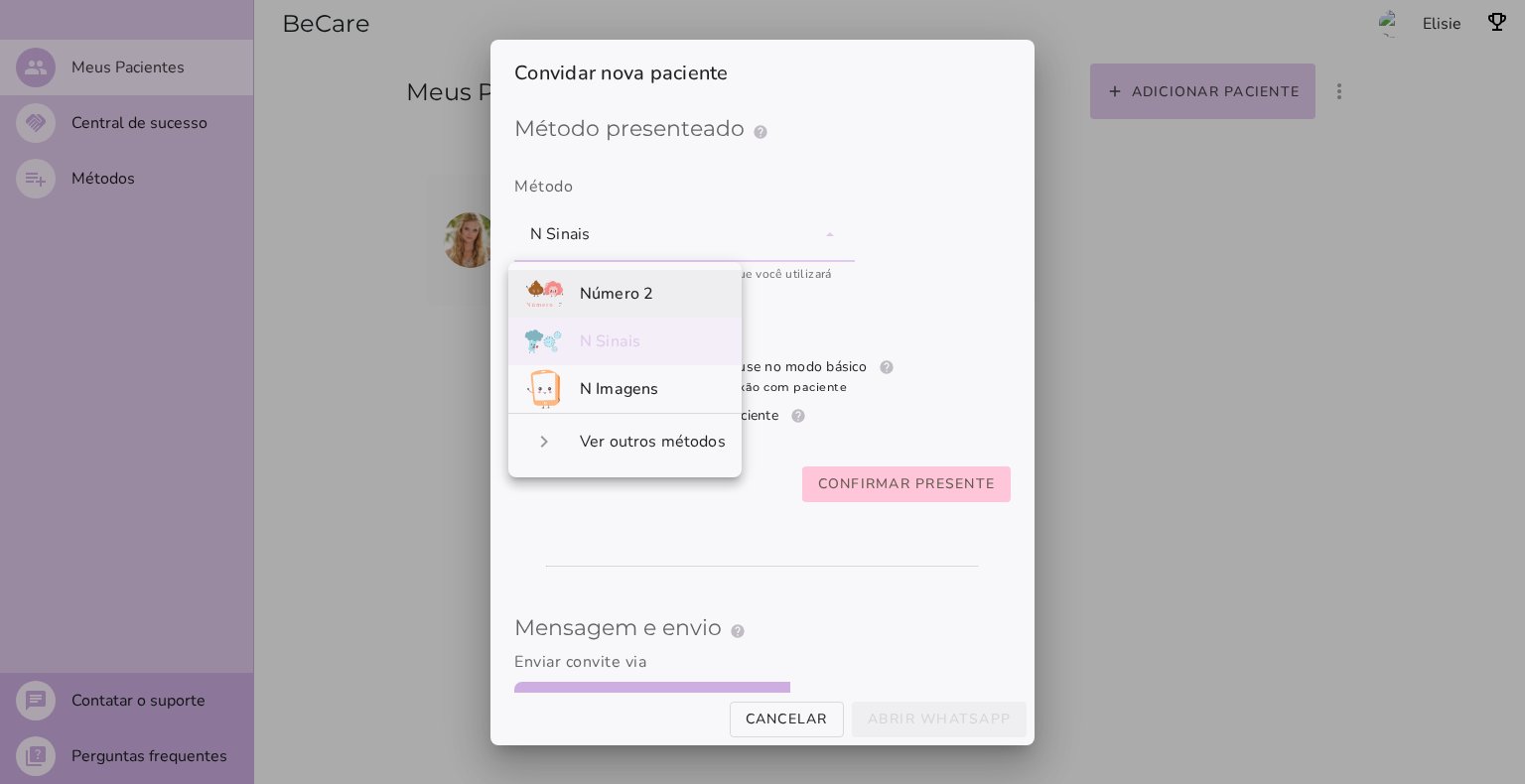 click on "Número 2" at bounding box center (617, 294) 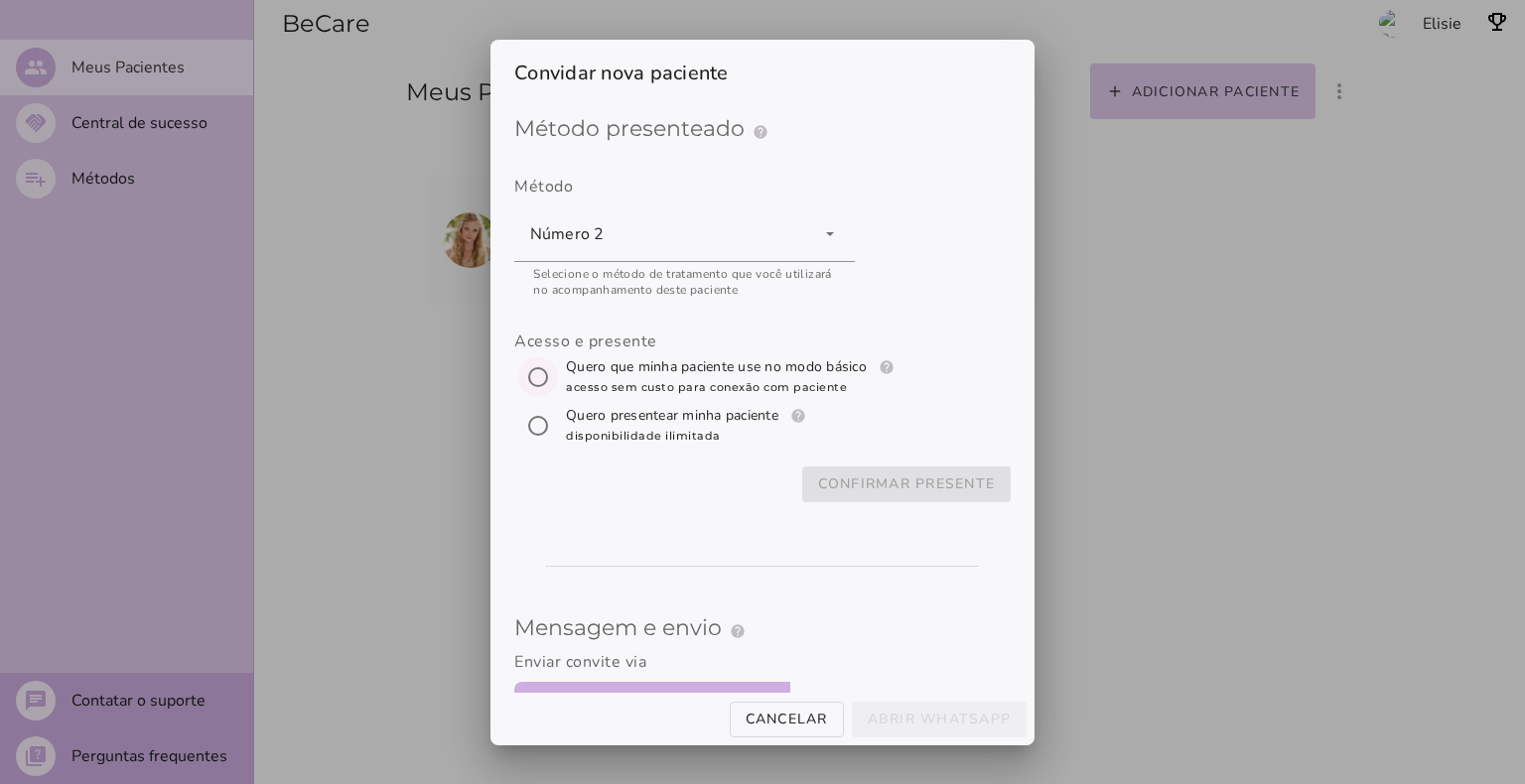 click at bounding box center (538, 377) 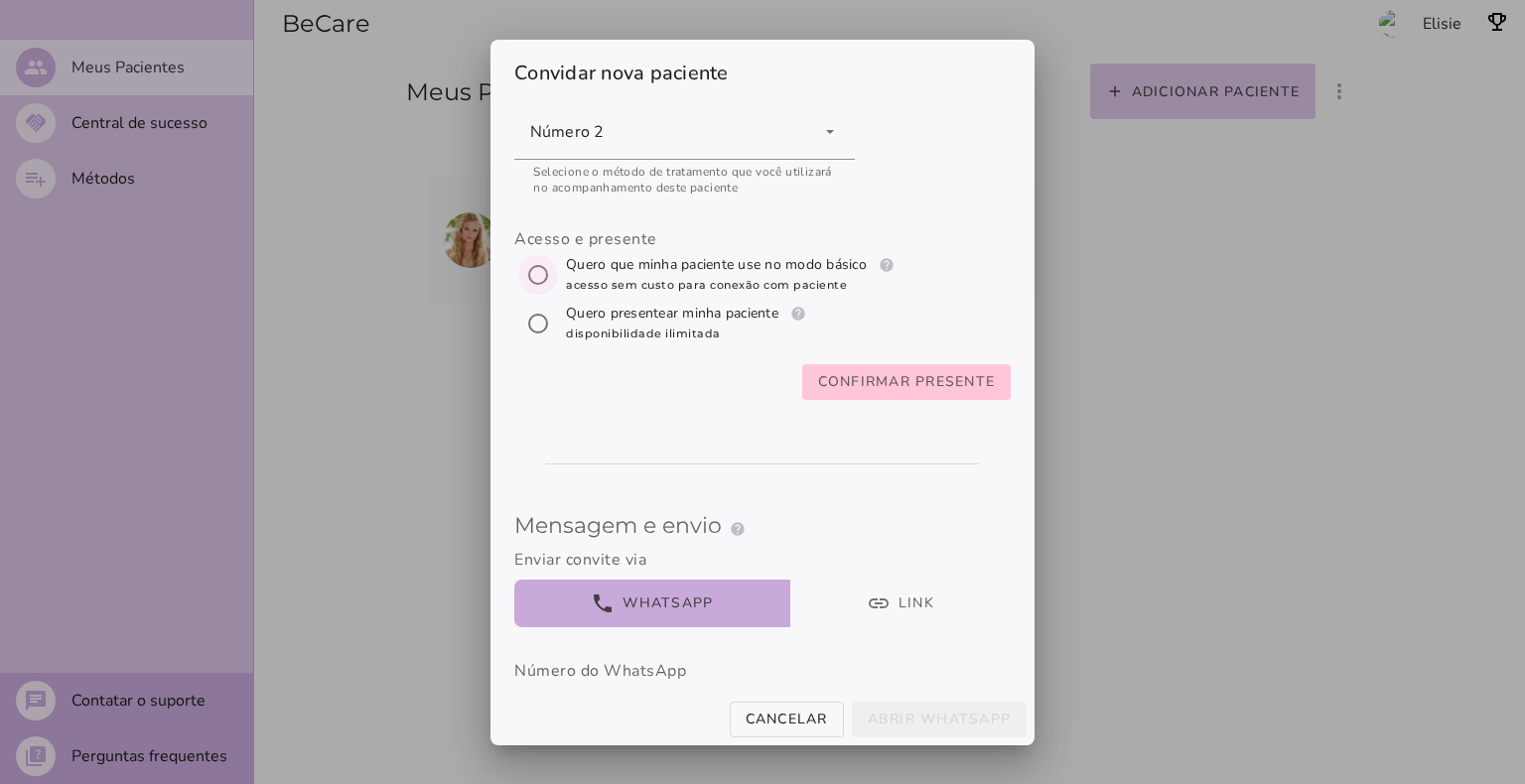 scroll, scrollTop: 99, scrollLeft: 0, axis: vertical 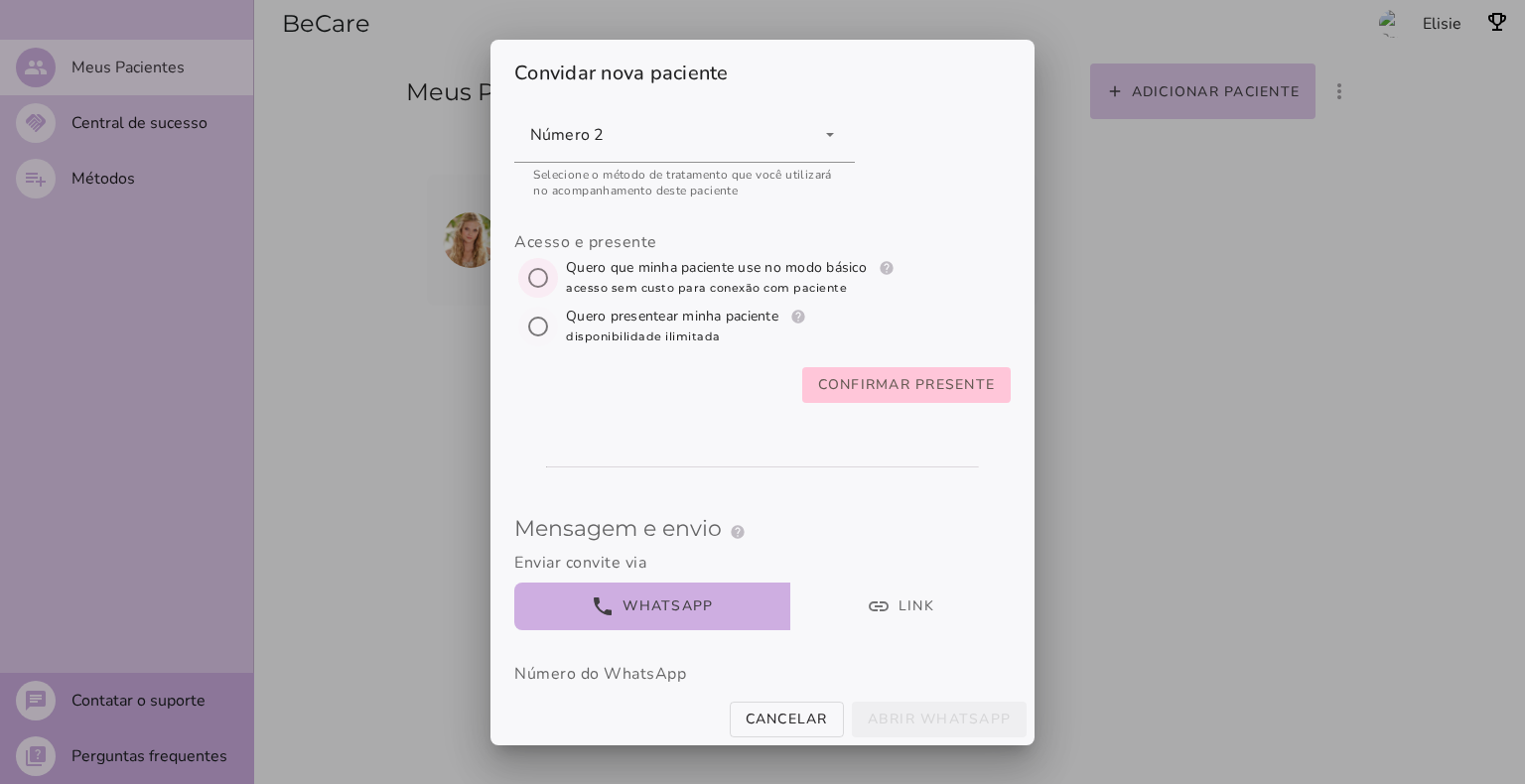 click at bounding box center (538, 327) 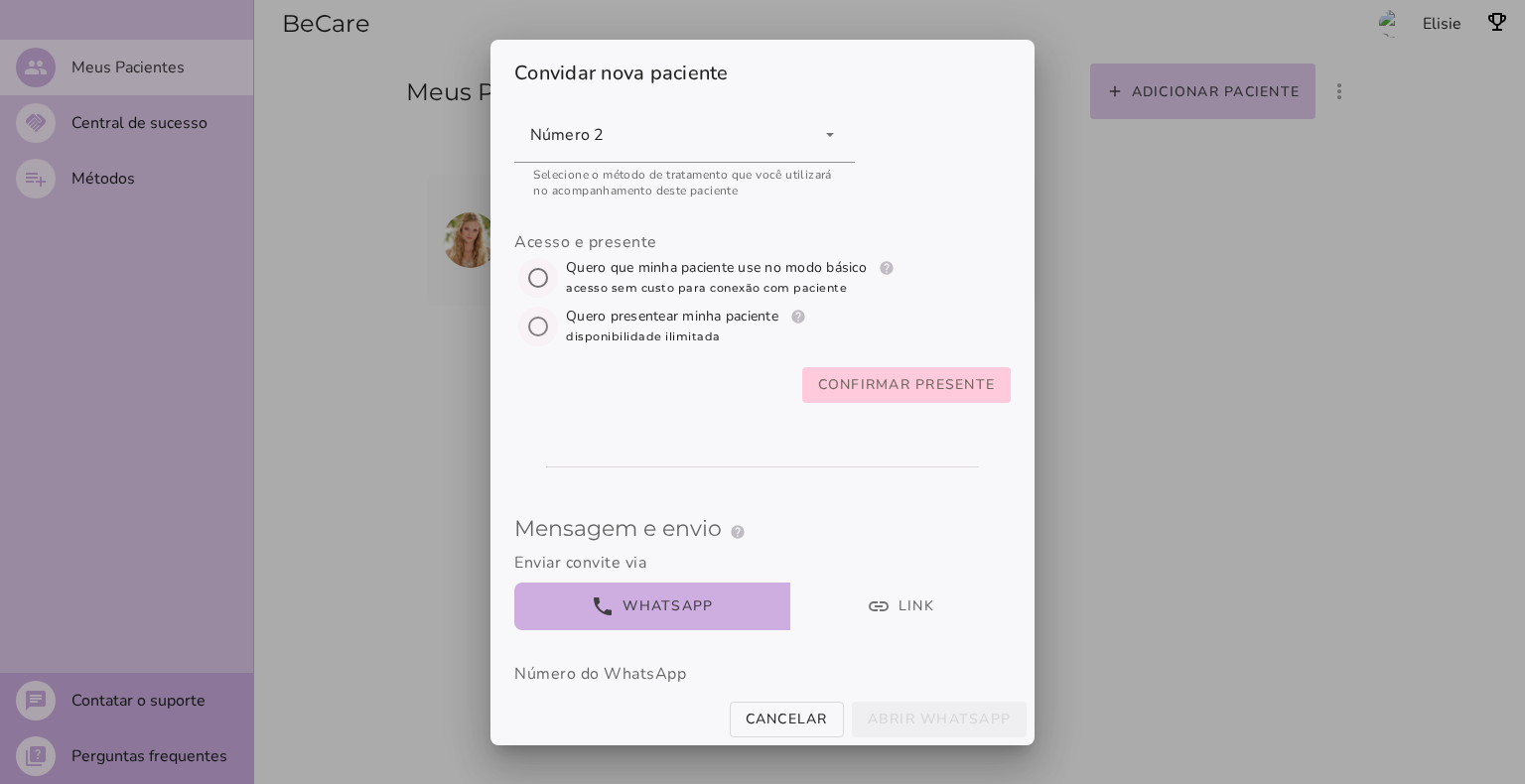 click on "Confirmar presente" at bounding box center (0, 0) 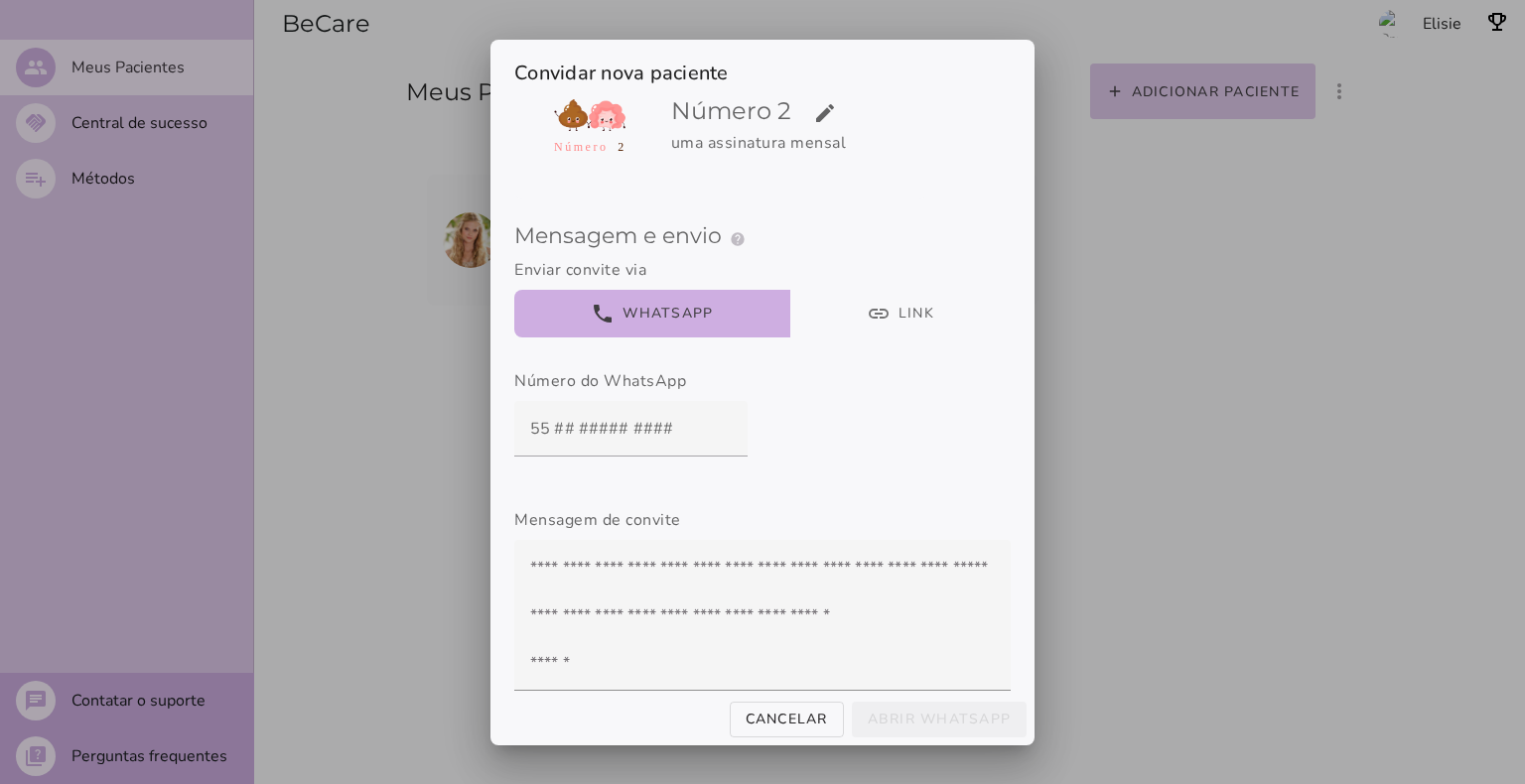 scroll, scrollTop: 0, scrollLeft: 0, axis: both 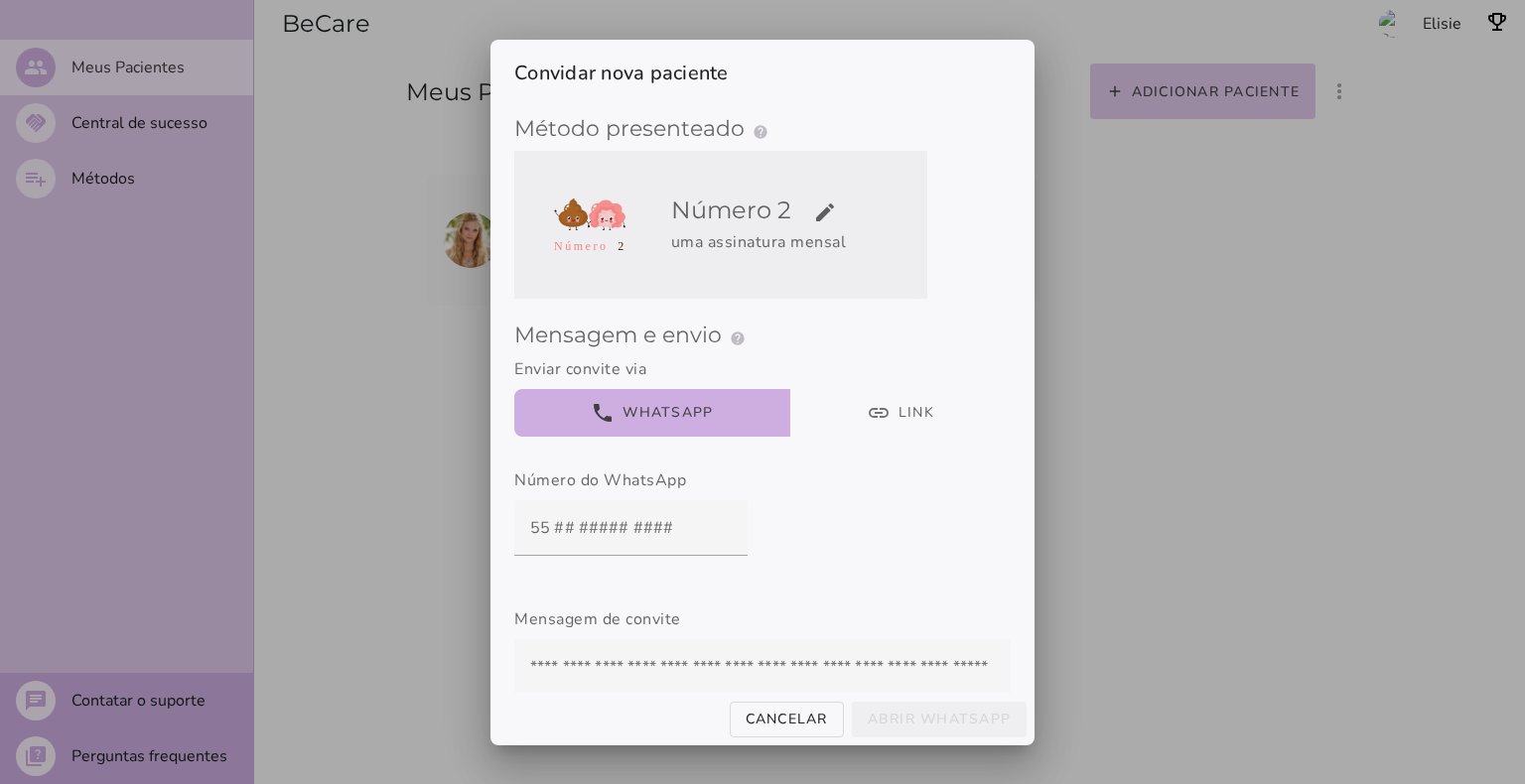 click on "edit" at bounding box center (0, 0) 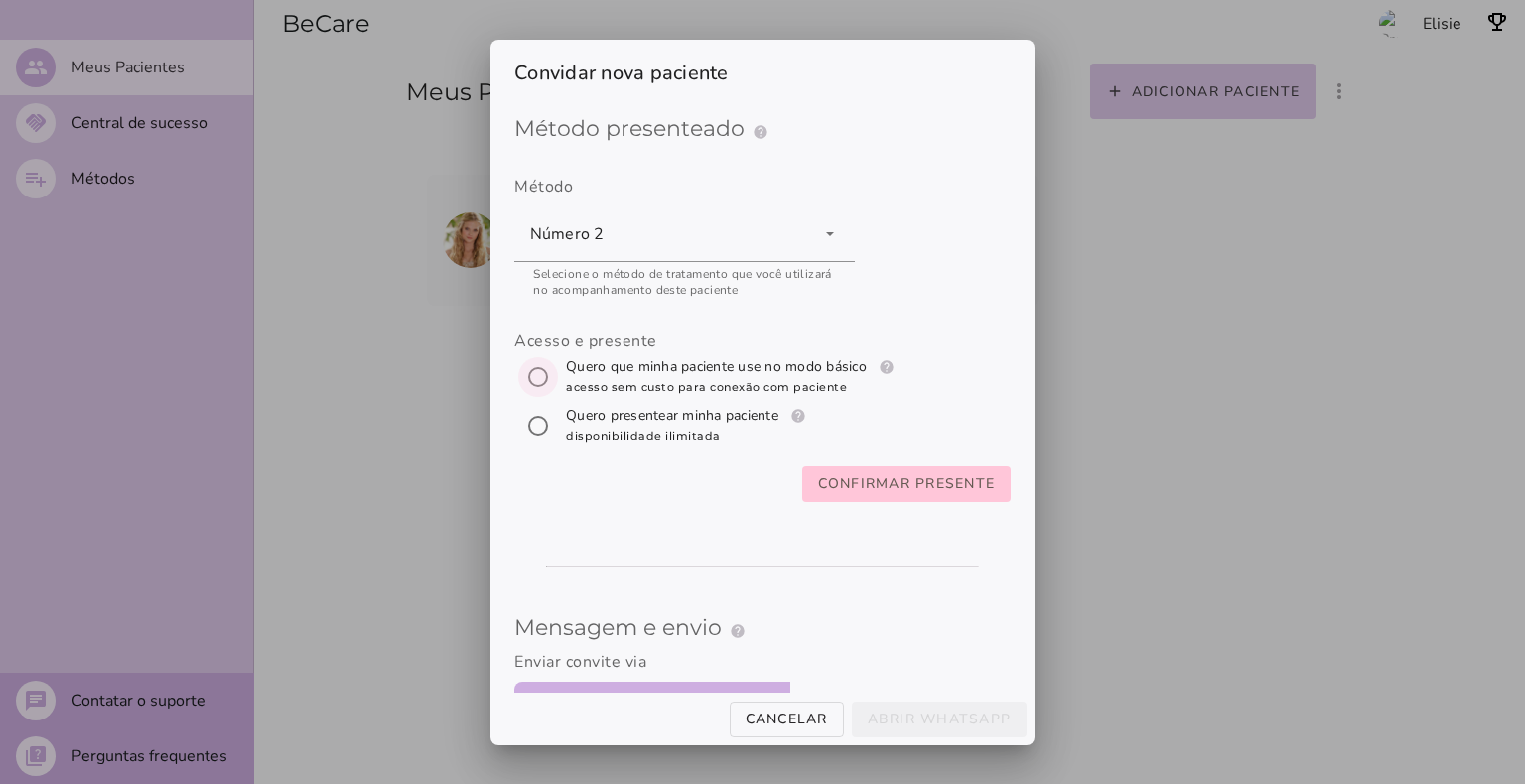 click at bounding box center (538, 377) 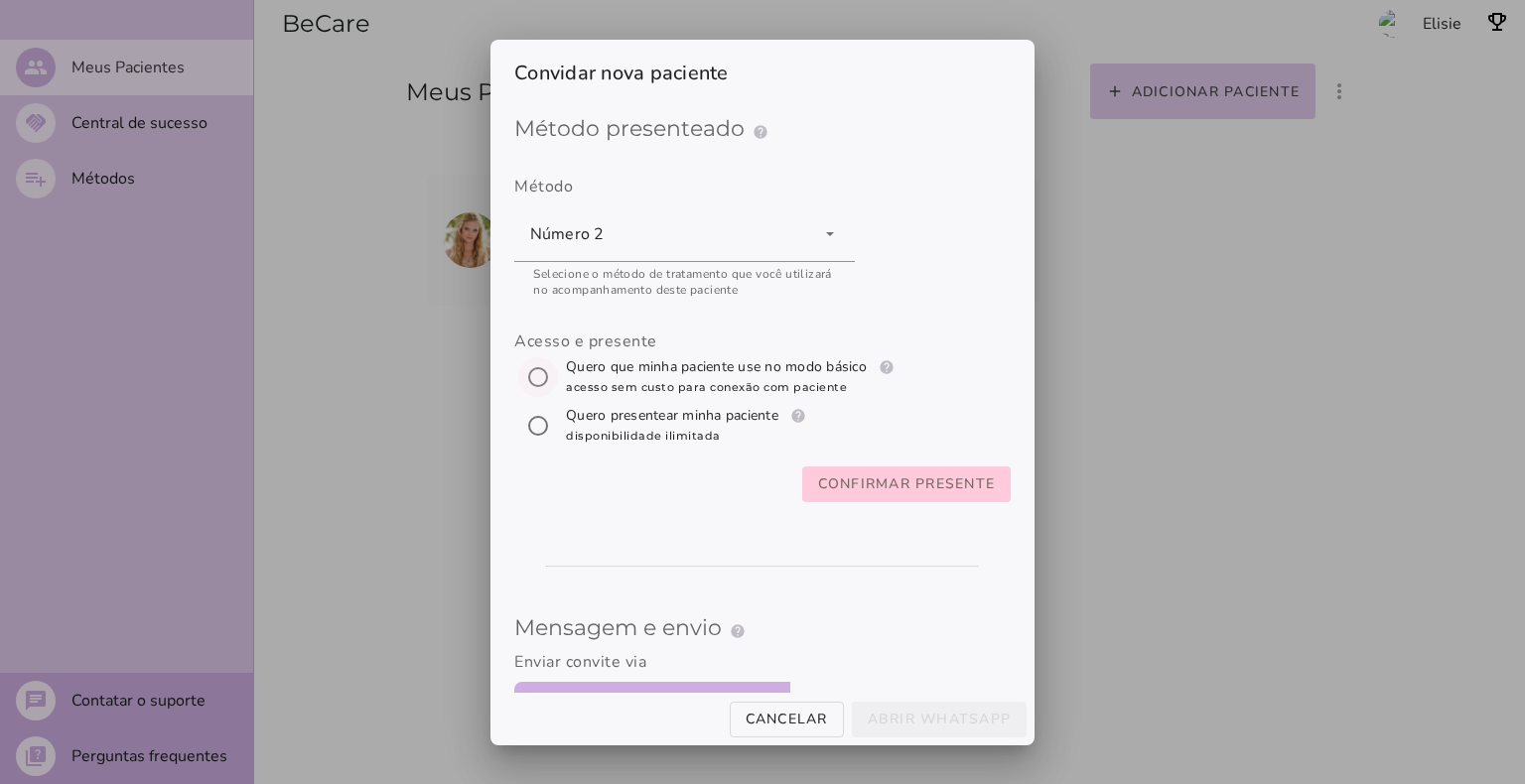 click on "Confirmar presente" at bounding box center [906, 484] 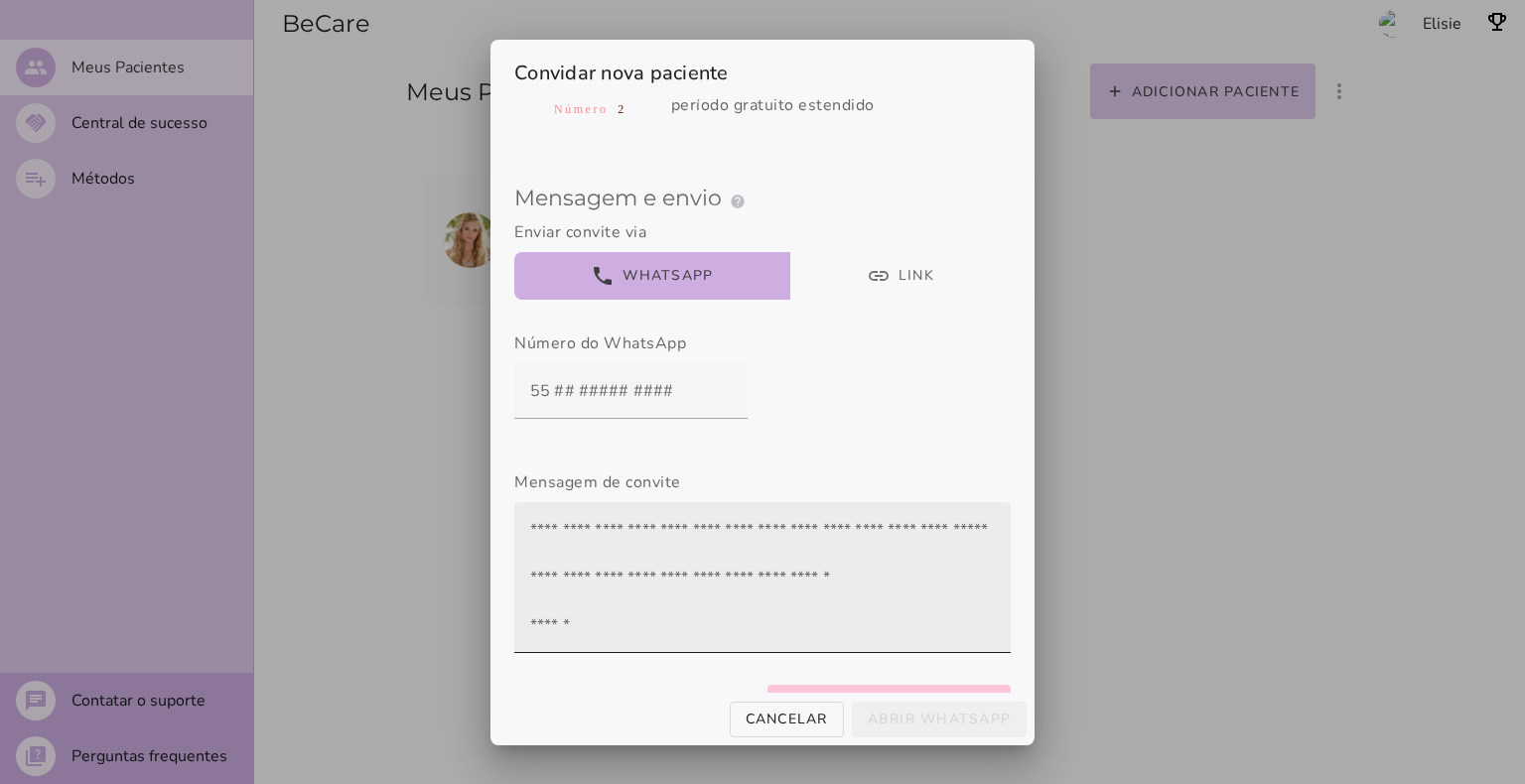 scroll, scrollTop: 0, scrollLeft: 0, axis: both 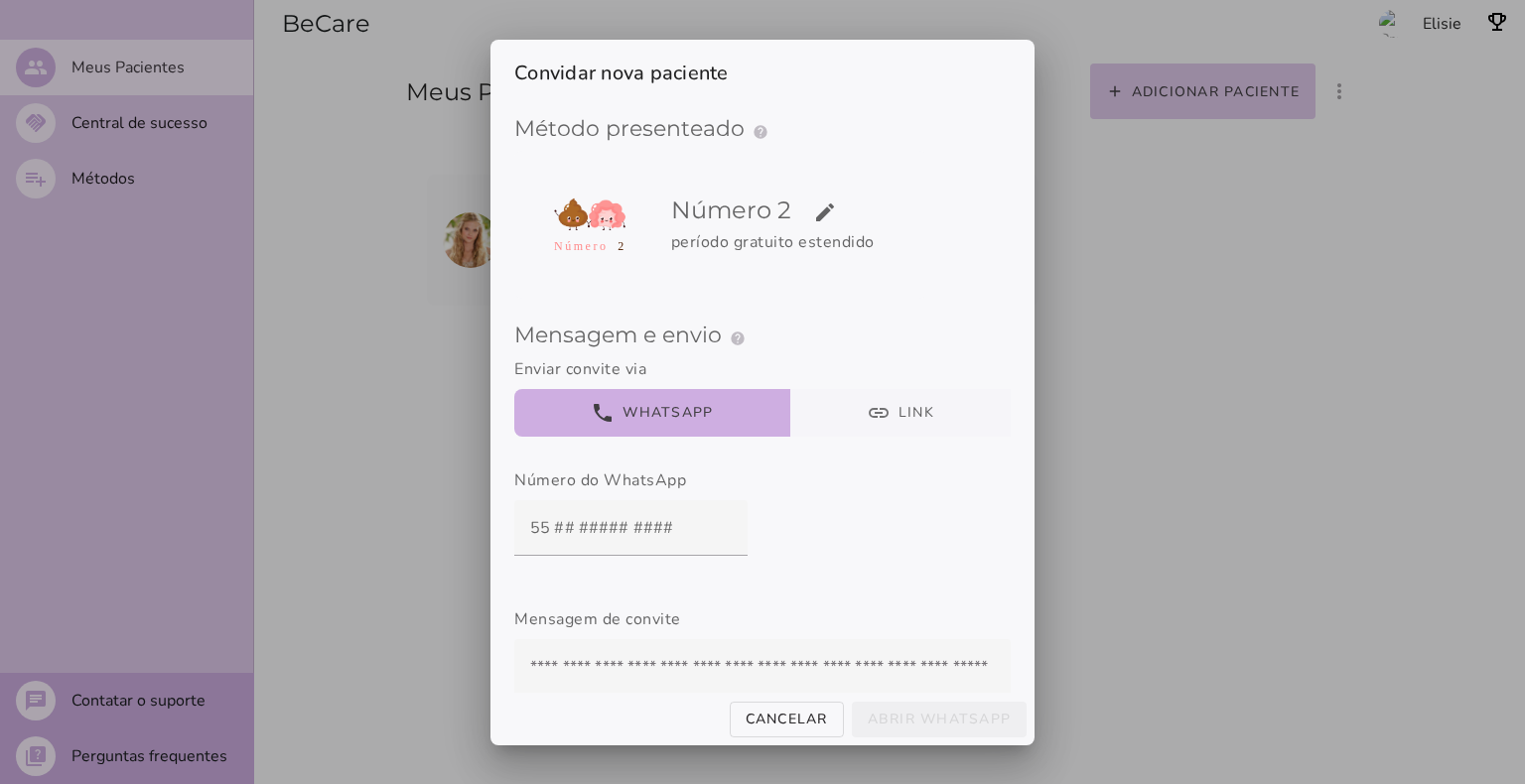 click on "link
Link" at bounding box center (901, 413) 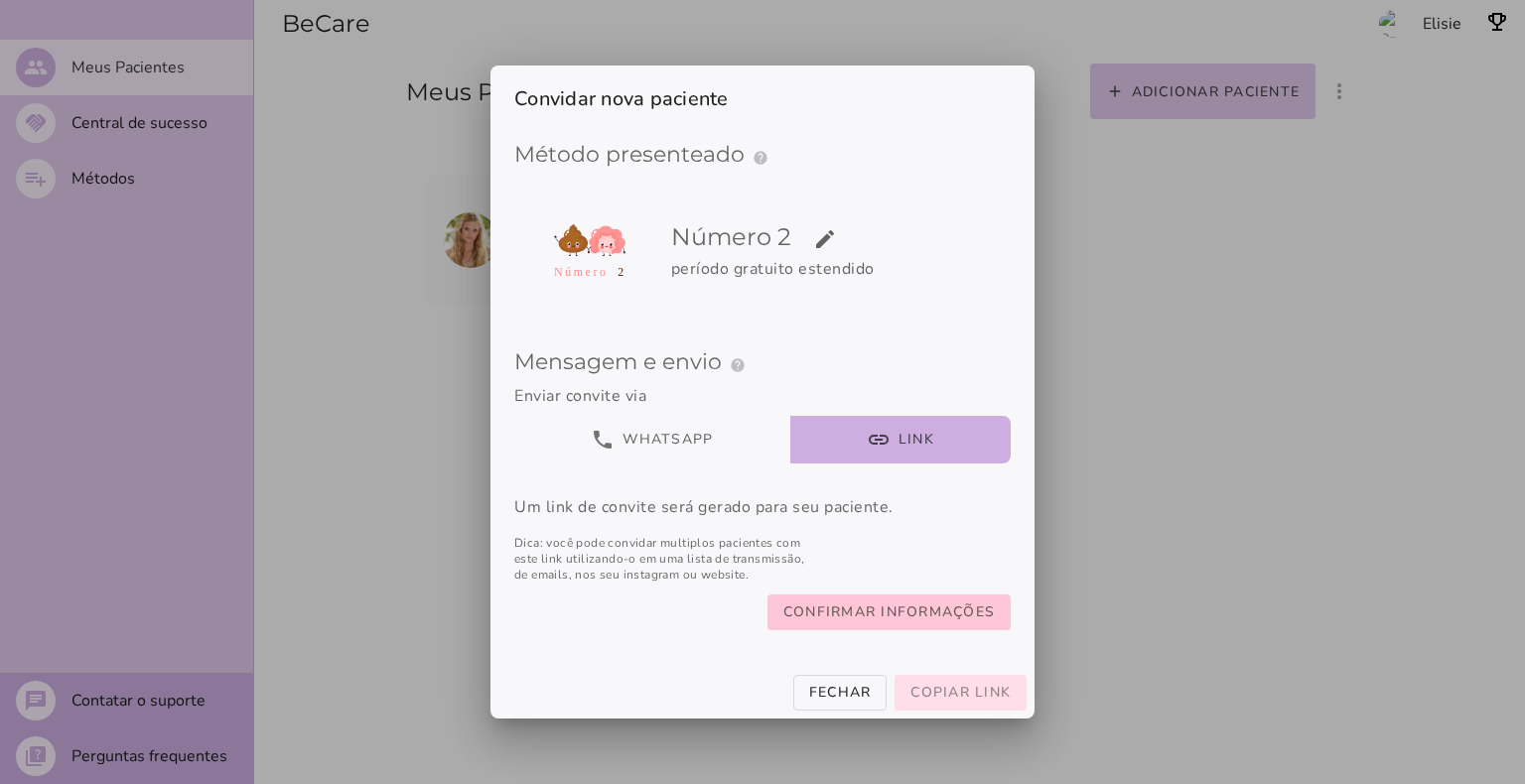 click on "Copiar link" at bounding box center [960, 692] 